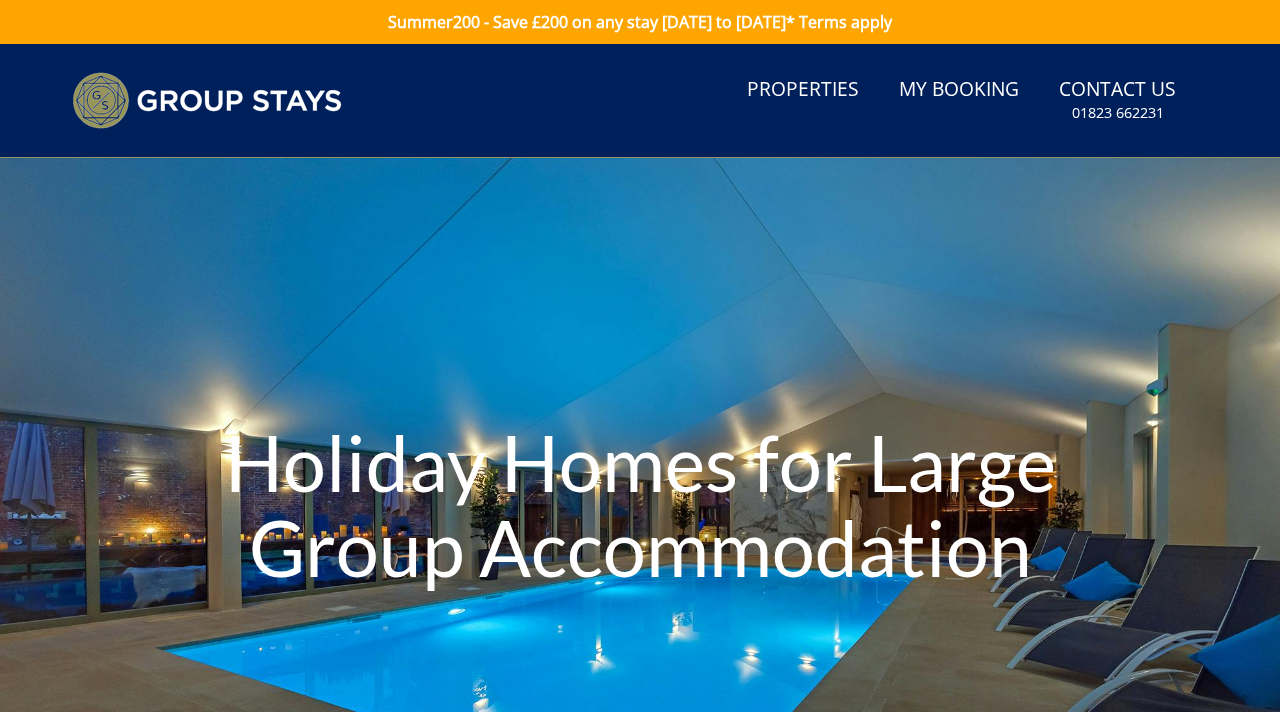 scroll, scrollTop: 0, scrollLeft: 0, axis: both 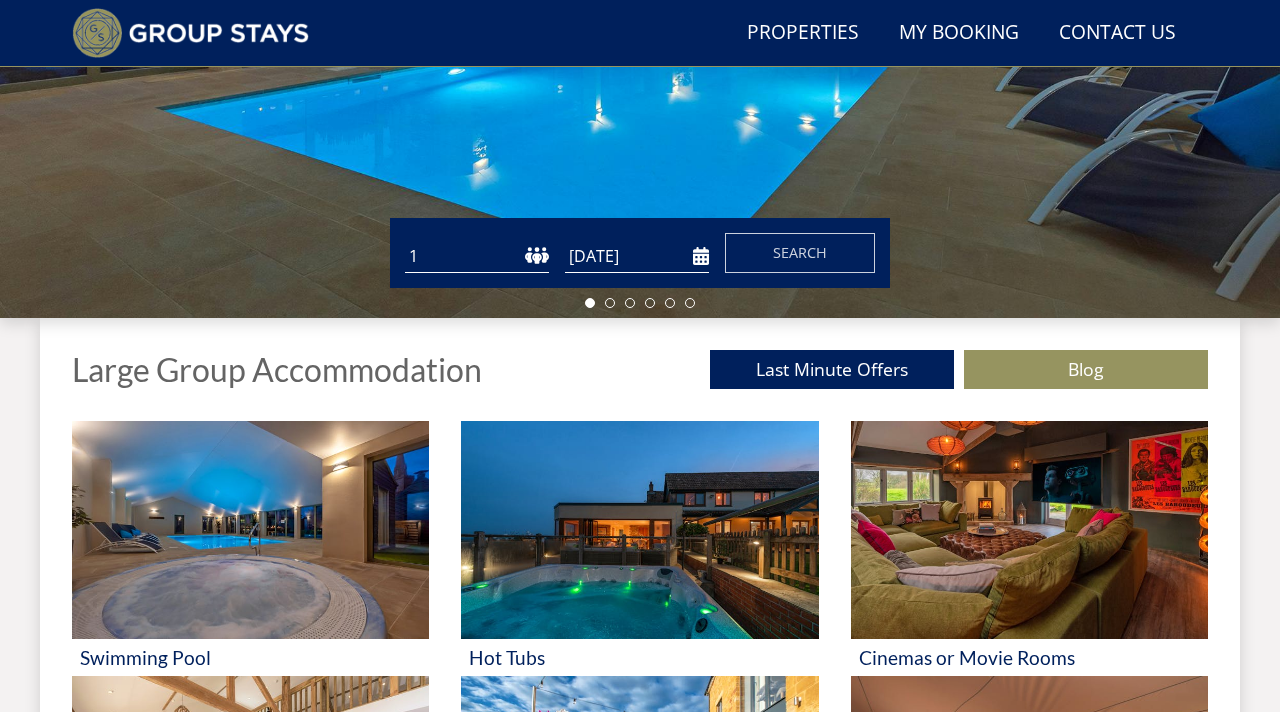 click on "1
2
3
4
5
6
7
8
9
10
11
12
13
14
15
16
17
18
19
20
21
22
23
24
25
26
27
28
29
30
31
32
33
34
35
36
37
38
39
40
41
42
43
44
45
46
47
48
49
50" at bounding box center [477, 256] 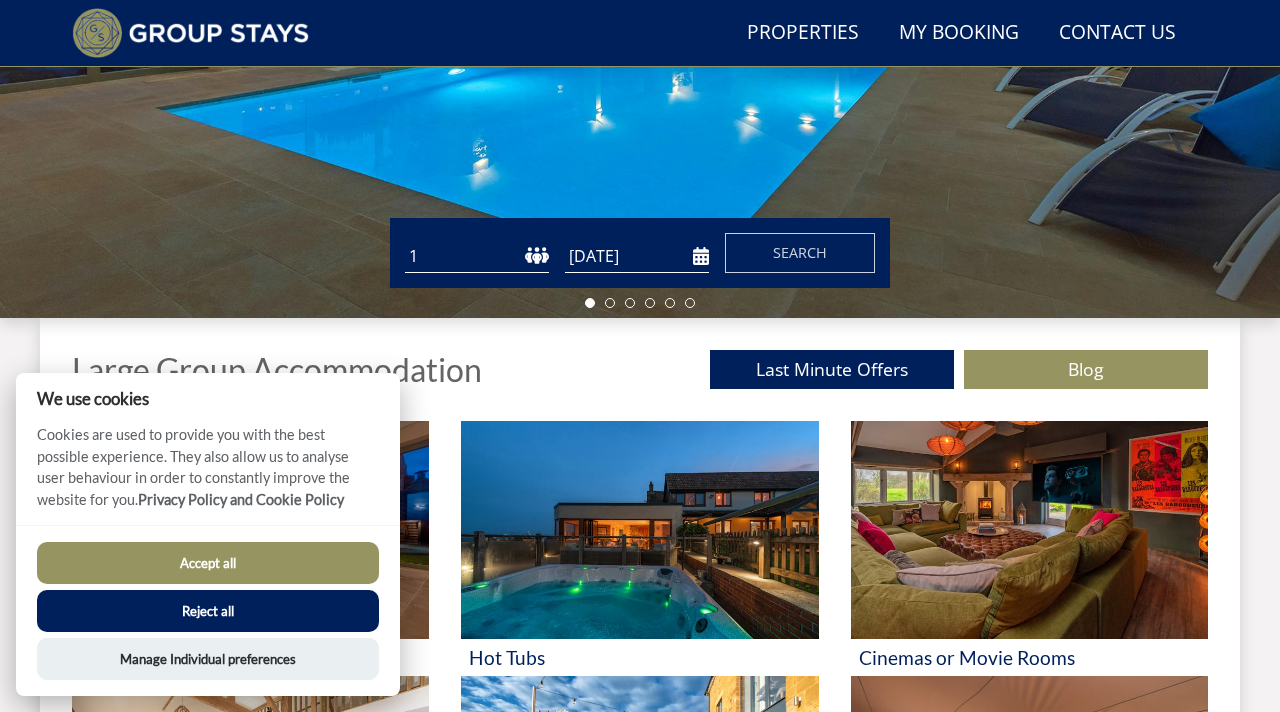 click on "1
2
3
4
5
6
7
8
9
10
11
12
13
14
15
16
17
18
19
20
21
22
23
24
25
26
27
28
29
30
31
32
33
34
35
36
37
38
39
40
41
42
43
44
45
46
47
48
49
50" at bounding box center [477, 256] 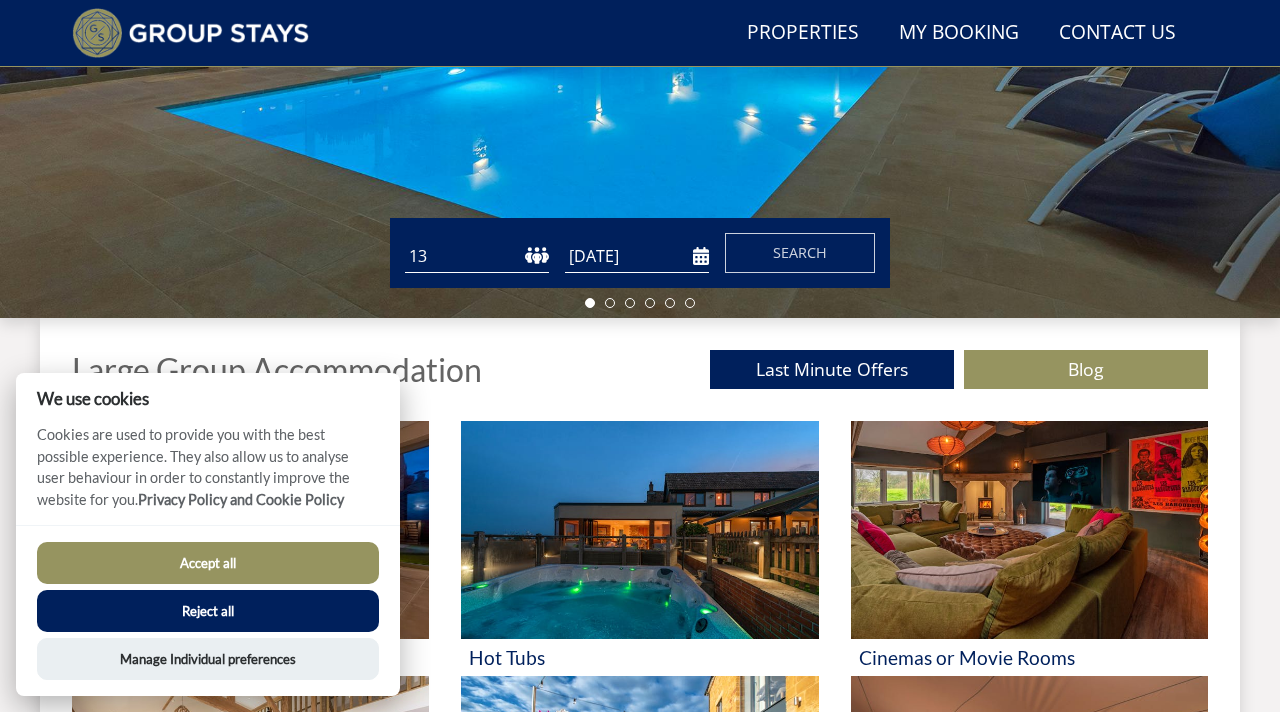 click on "[DATE]" at bounding box center [637, 256] 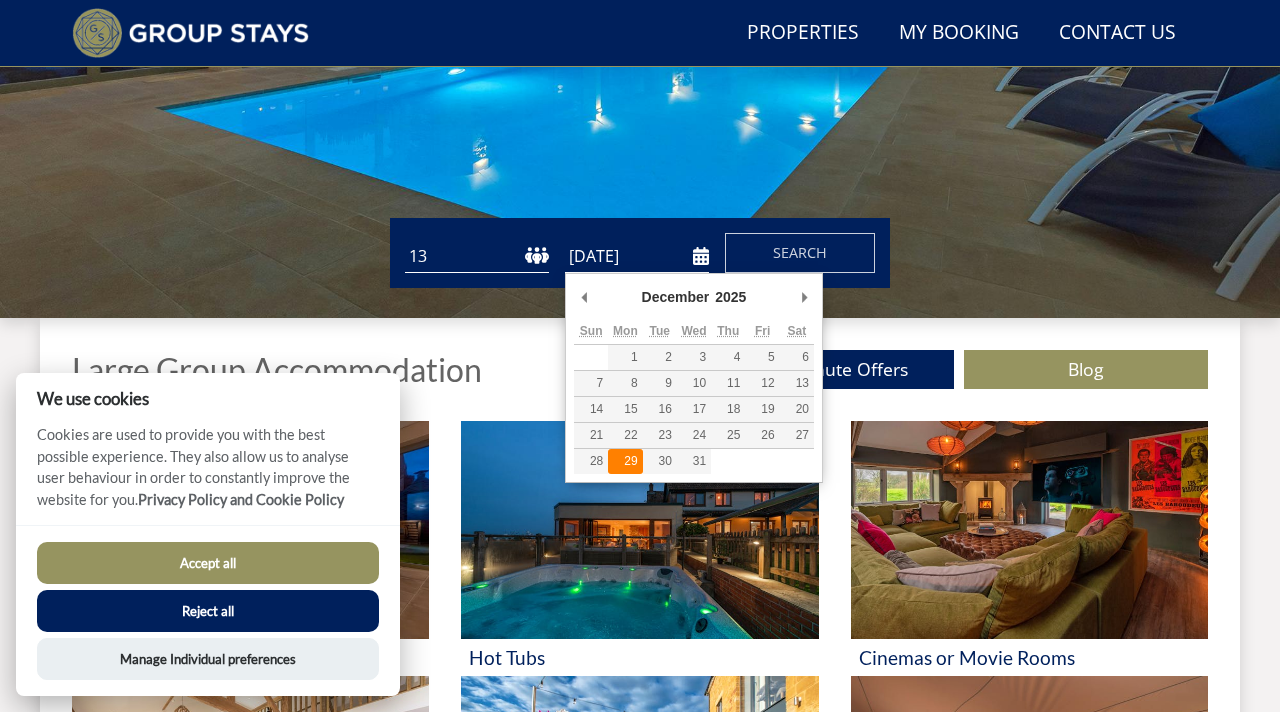 type on "[DATE]" 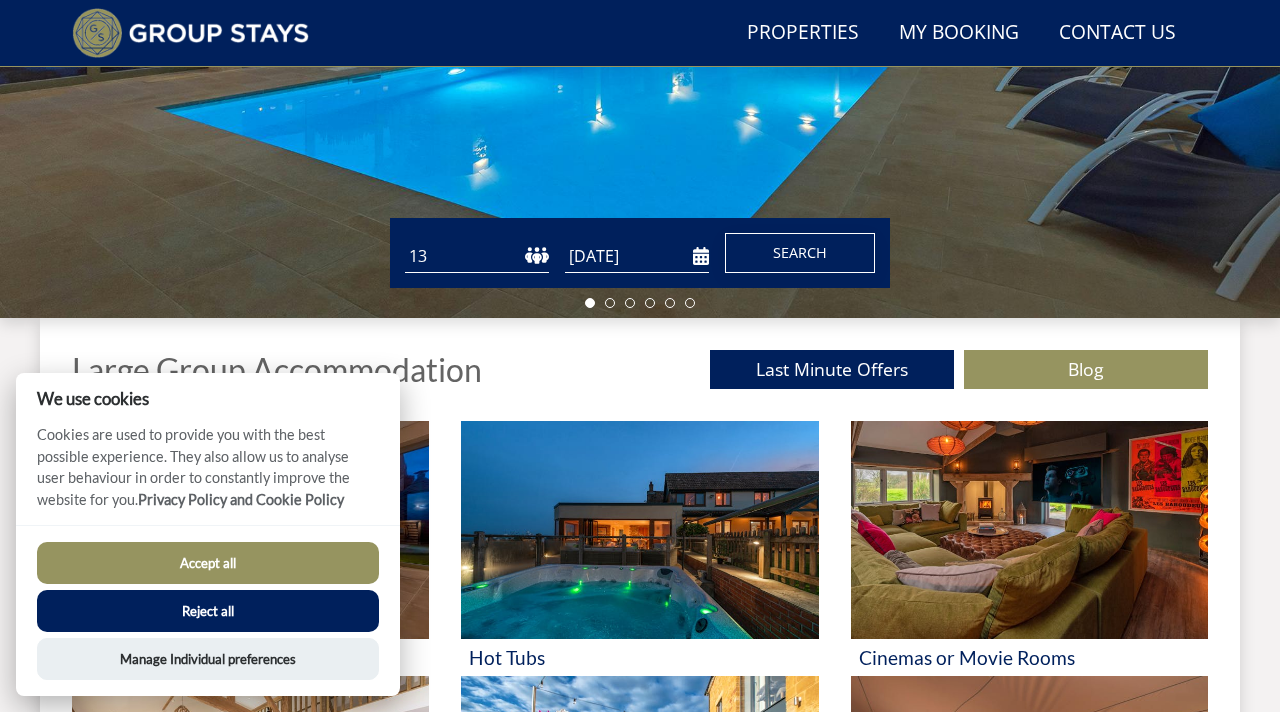 click on "Search" at bounding box center [800, 252] 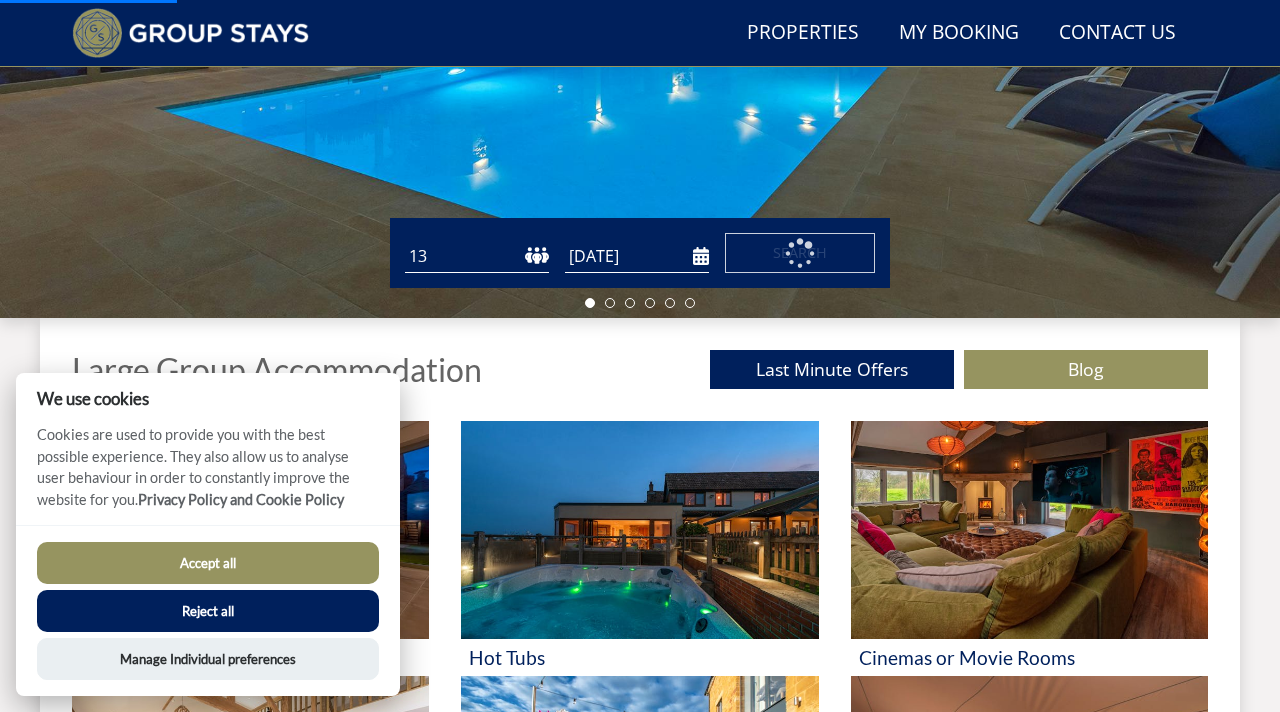 click on "Reject all" at bounding box center (208, 611) 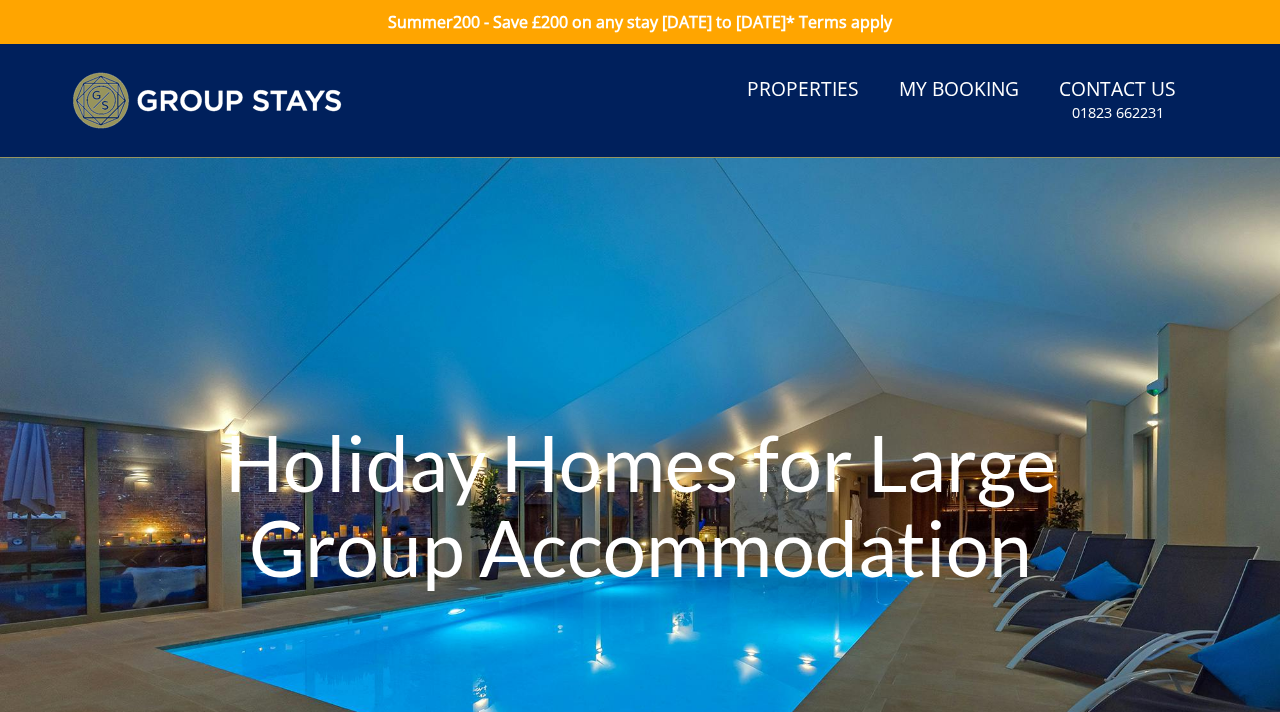 scroll, scrollTop: 540, scrollLeft: 0, axis: vertical 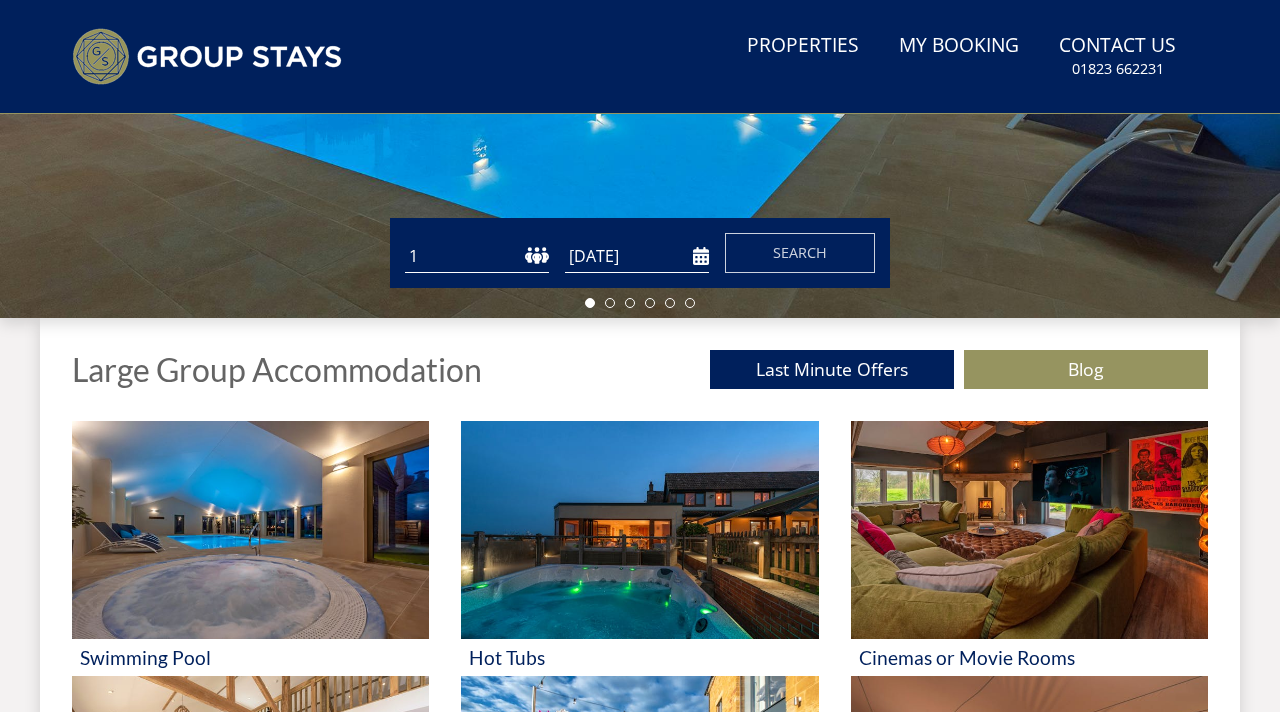 click on "[DATE]" at bounding box center [637, 256] 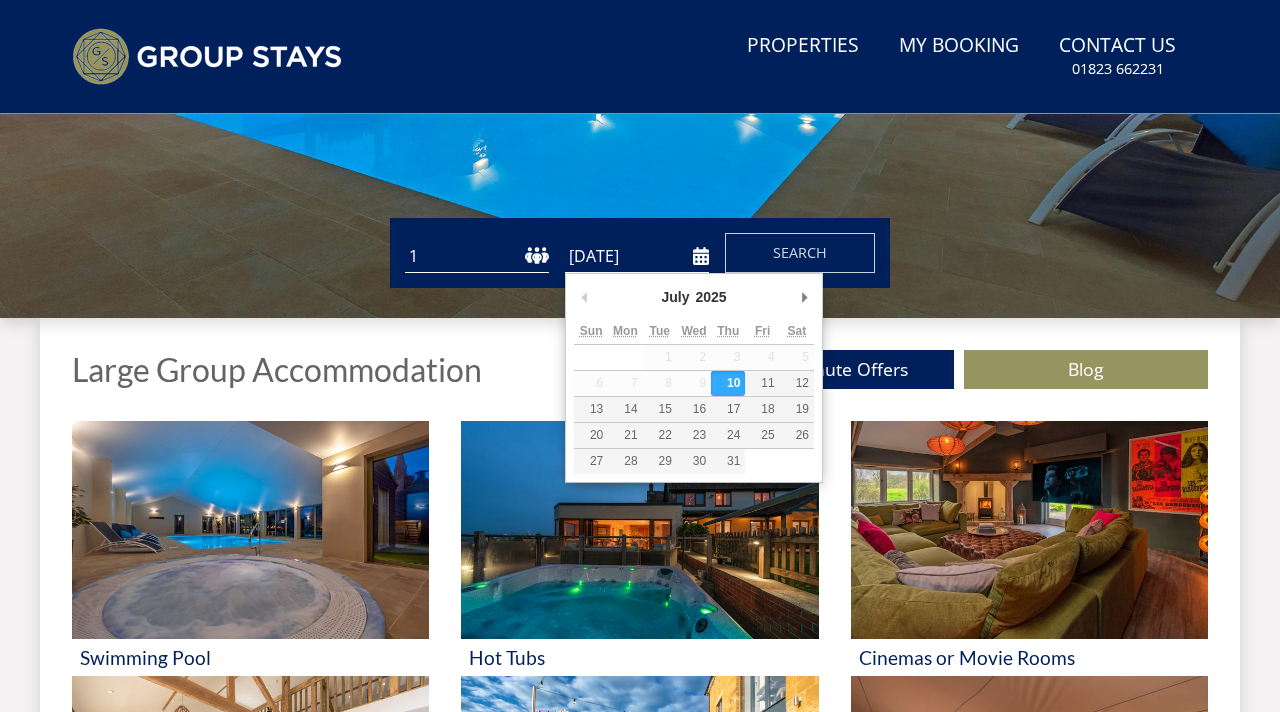 click on "1
2
3
4
5
6
7
8
9
10
11
12
13
14
15
16
17
18
19
20
21
22
23
24
25
26
27
28
29
30
31
32
33
34
35
36
37
38
39
40
41
42
43
44
45
46
47
48
49
50" at bounding box center (477, 256) 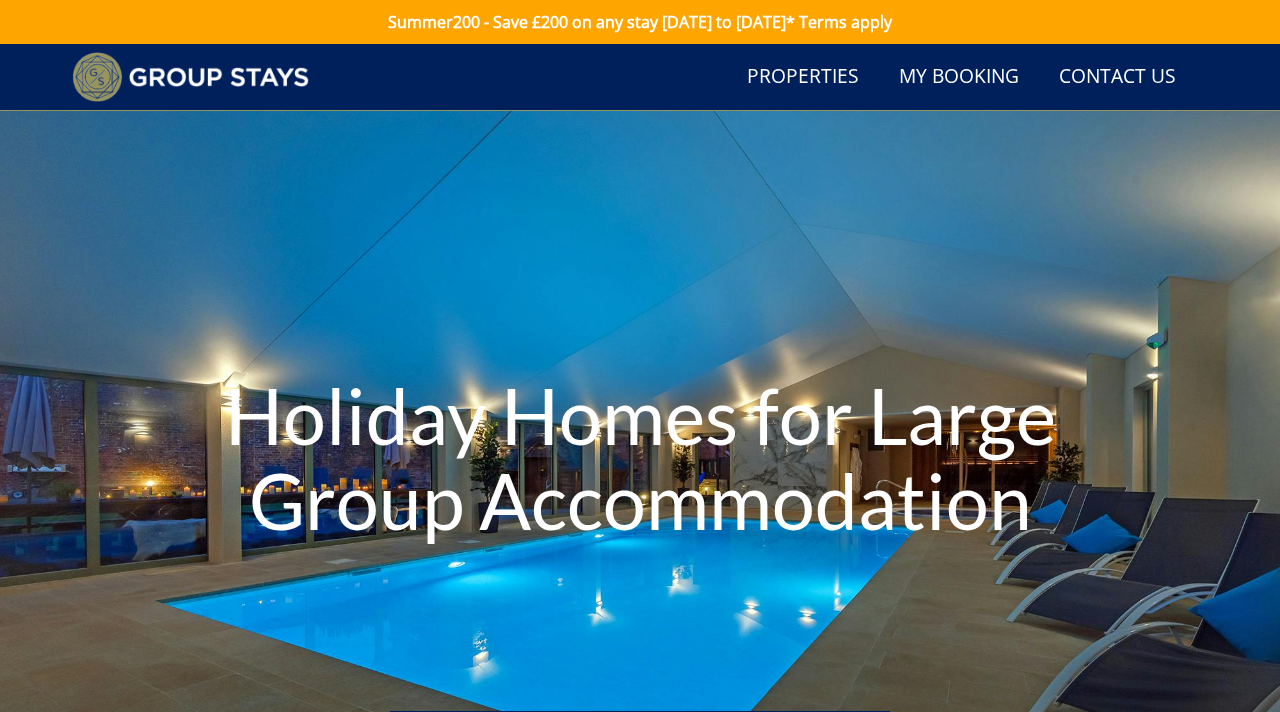 scroll, scrollTop: 243, scrollLeft: 0, axis: vertical 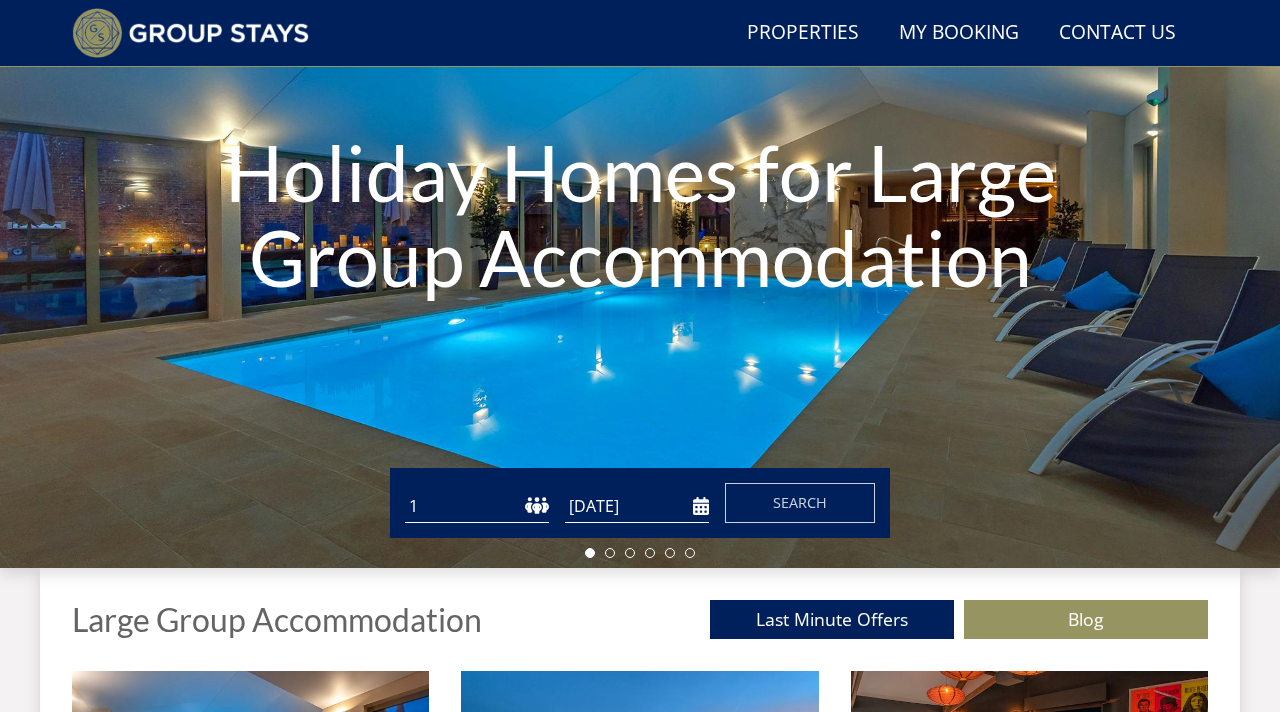 click on "1
2
3
4
5
6
7
8
9
10
11
12
13
14
15
16
17
18
19
20
21
22
23
24
25
26
27
28
29
30
31
32
33
34
35
36
37
38
39
40
41
42
43
44
45
46
47
48
49
50" at bounding box center (477, 506) 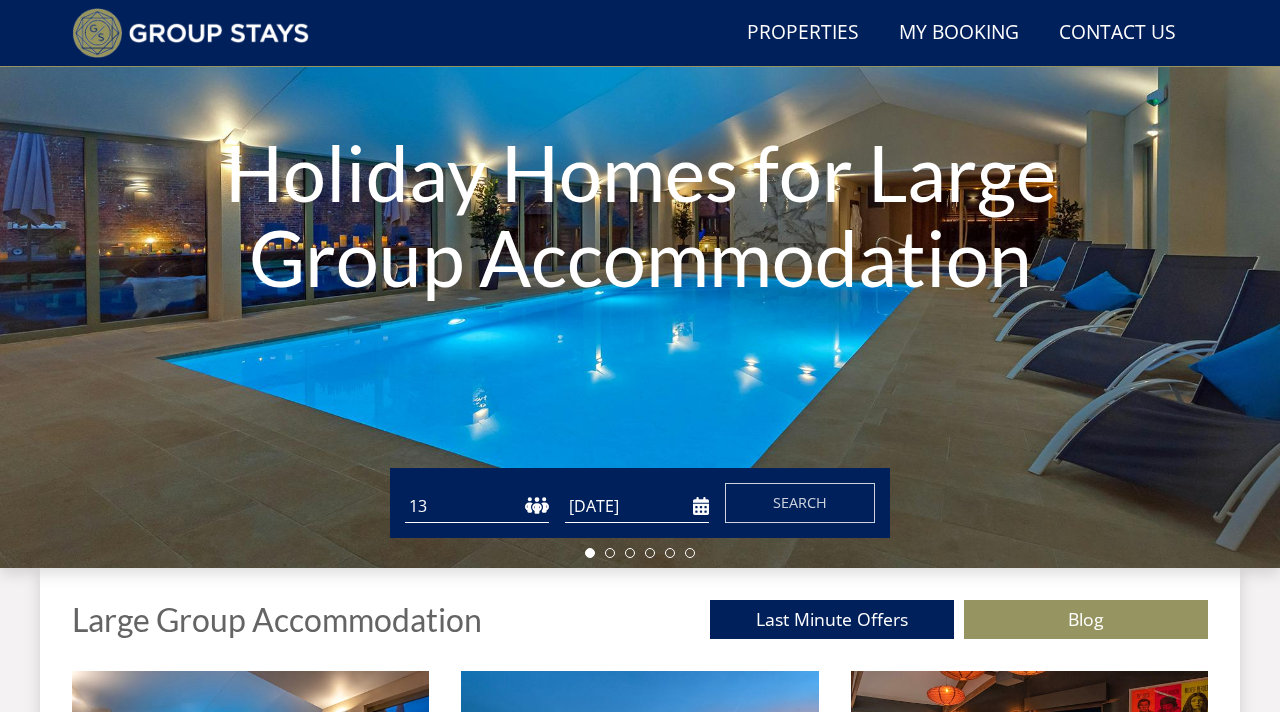 click on "[DATE]" at bounding box center (637, 506) 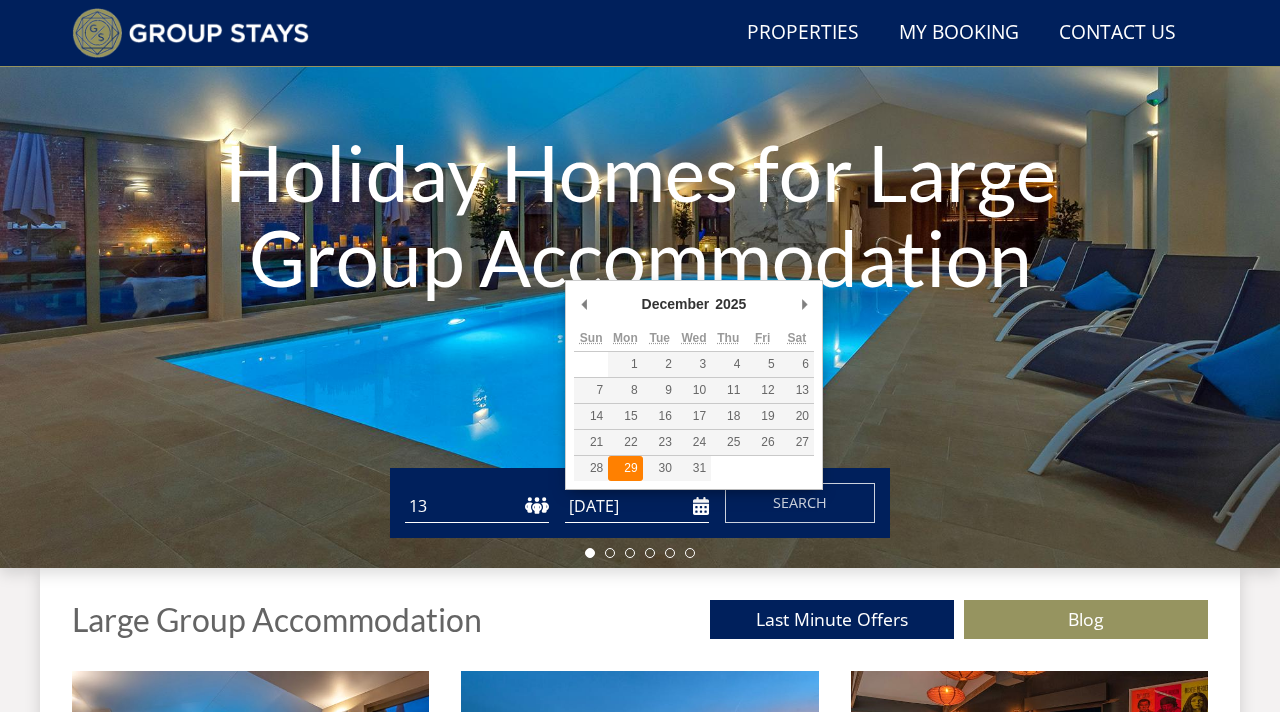type on "[DATE]" 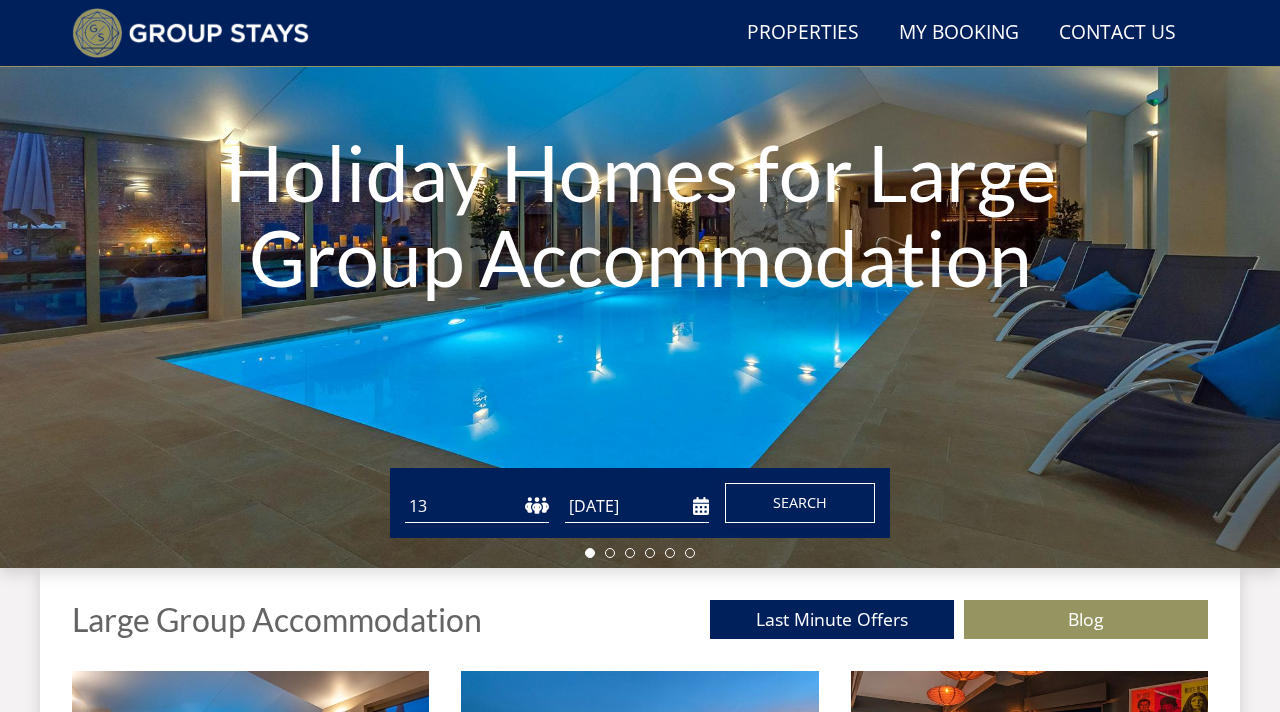 click on "Search" at bounding box center (800, 502) 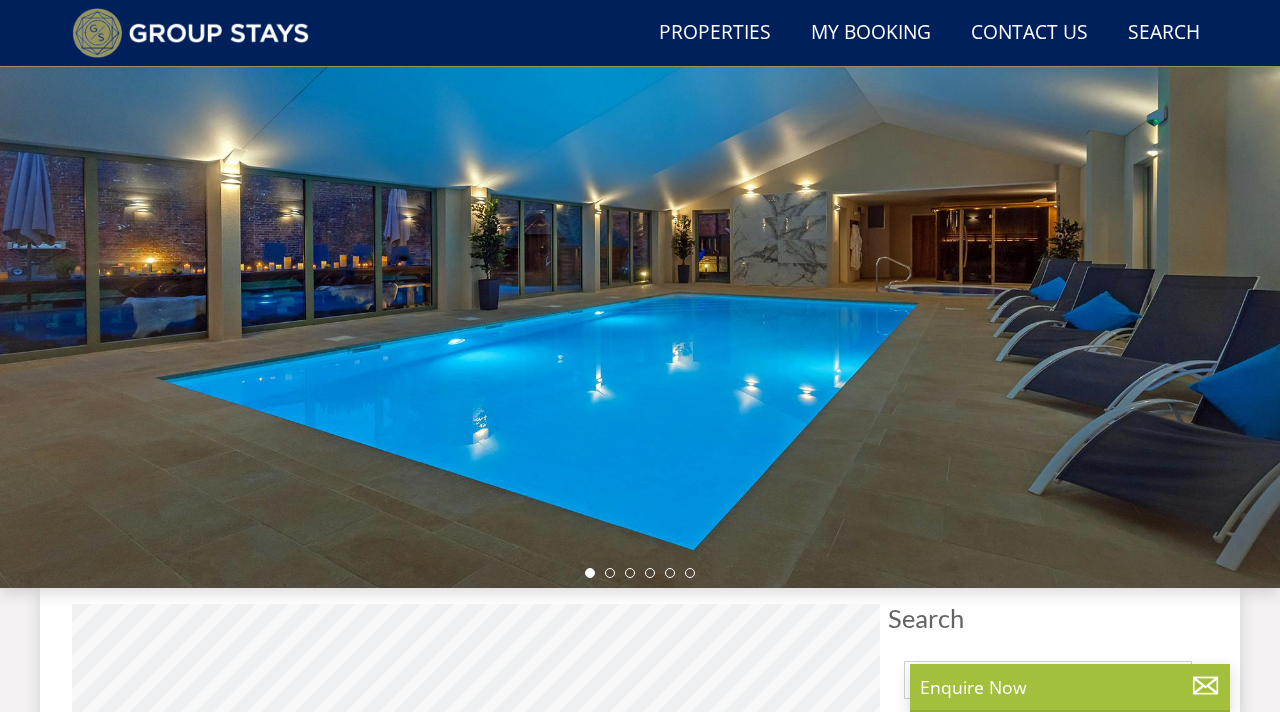 scroll, scrollTop: 547, scrollLeft: 0, axis: vertical 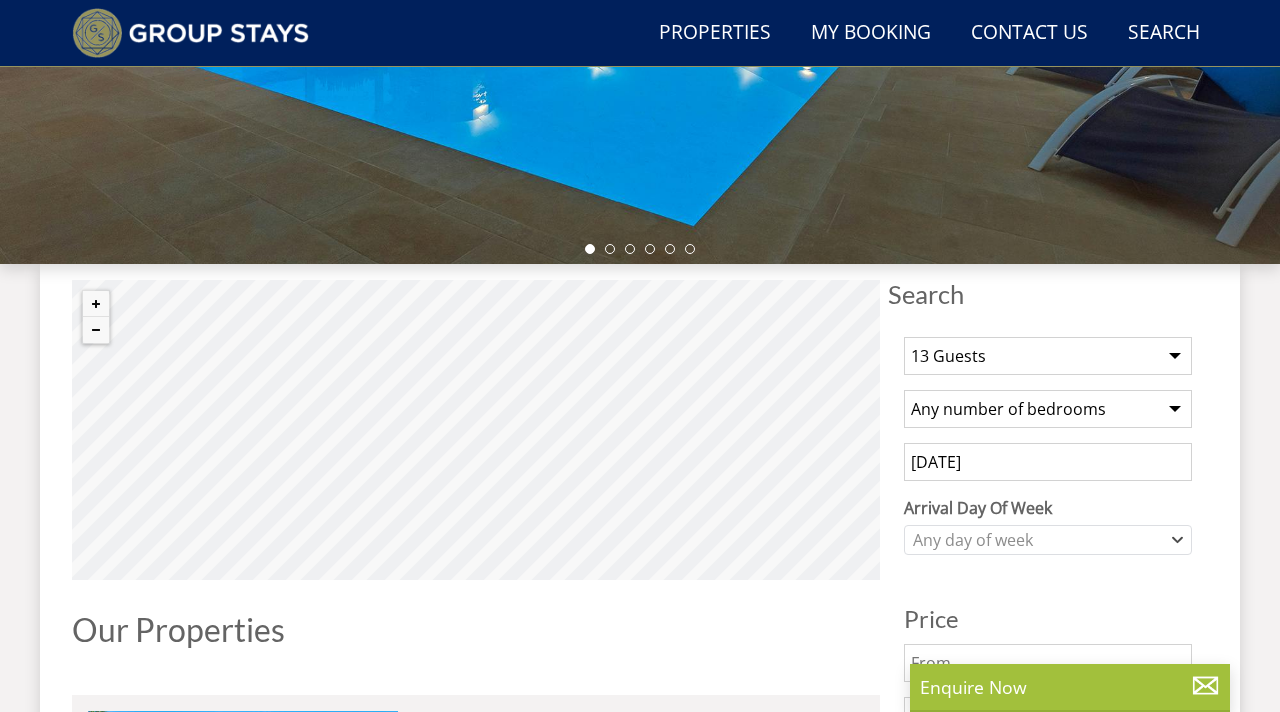 click on "Any number of bedrooms
1 Bedroom
2 Bedrooms
3 Bedrooms
4 Bedrooms
5 Bedrooms
6 Bedrooms
7 Bedrooms
8 Bedrooms
9 Bedrooms
10 Bedrooms
11 Bedrooms
12 Bedrooms
13 Bedrooms
14 Bedrooms
15 Bedrooms
16 Bedrooms
17 Bedrooms
18 Bedrooms
19 Bedrooms
20 Bedrooms
21 Bedrooms
22 Bedrooms
23 Bedrooms
24 Bedrooms
25 Bedrooms" at bounding box center (1048, 409) 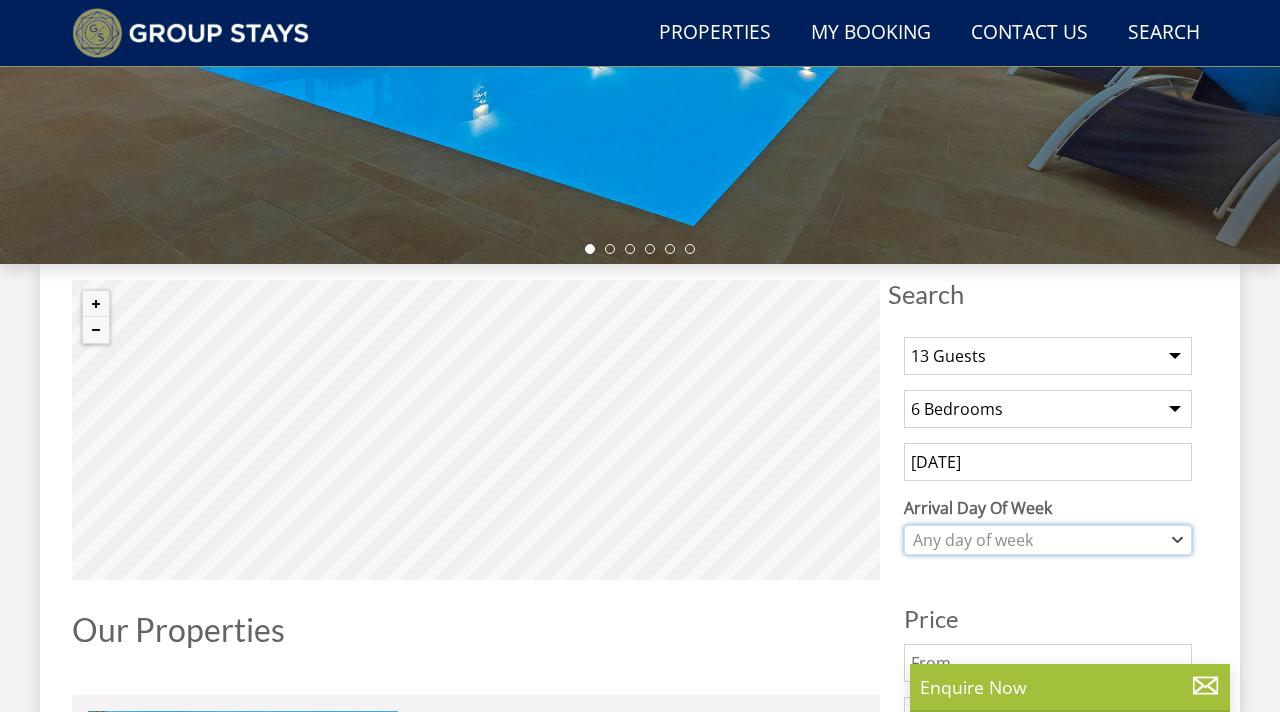 click on "Any day of week" at bounding box center [1037, 540] 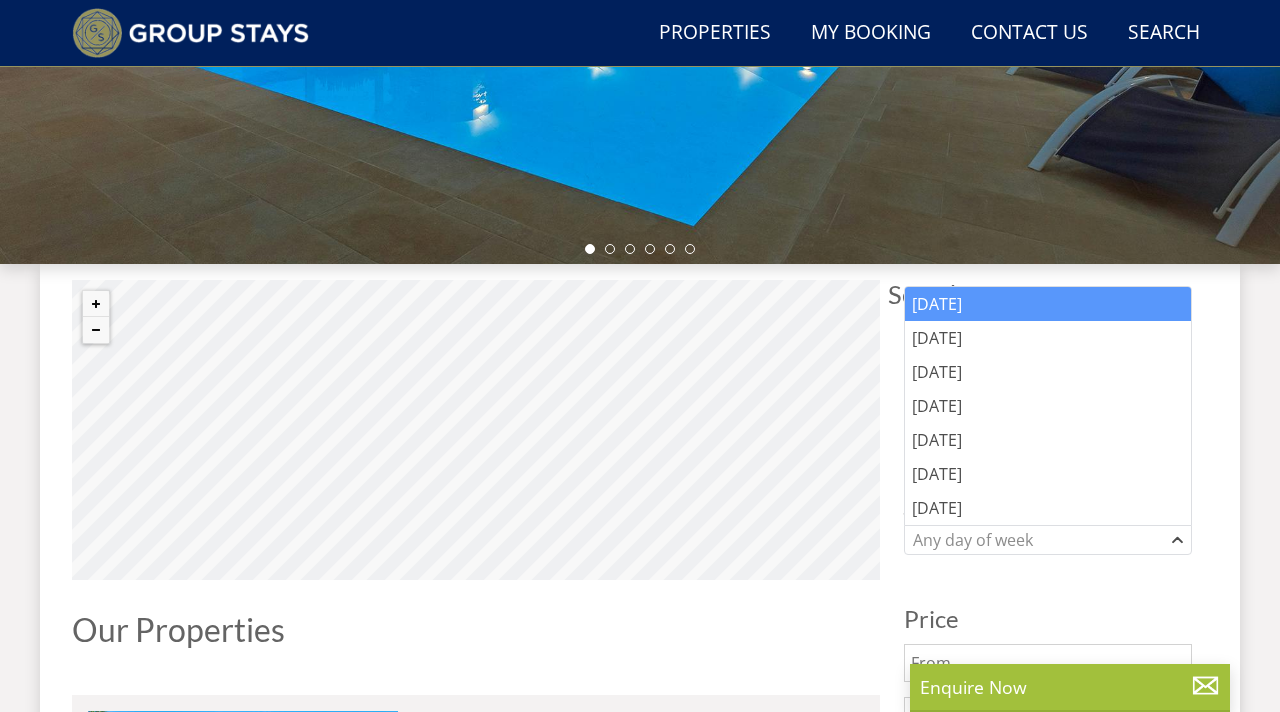 click on "Monday" at bounding box center [1048, 304] 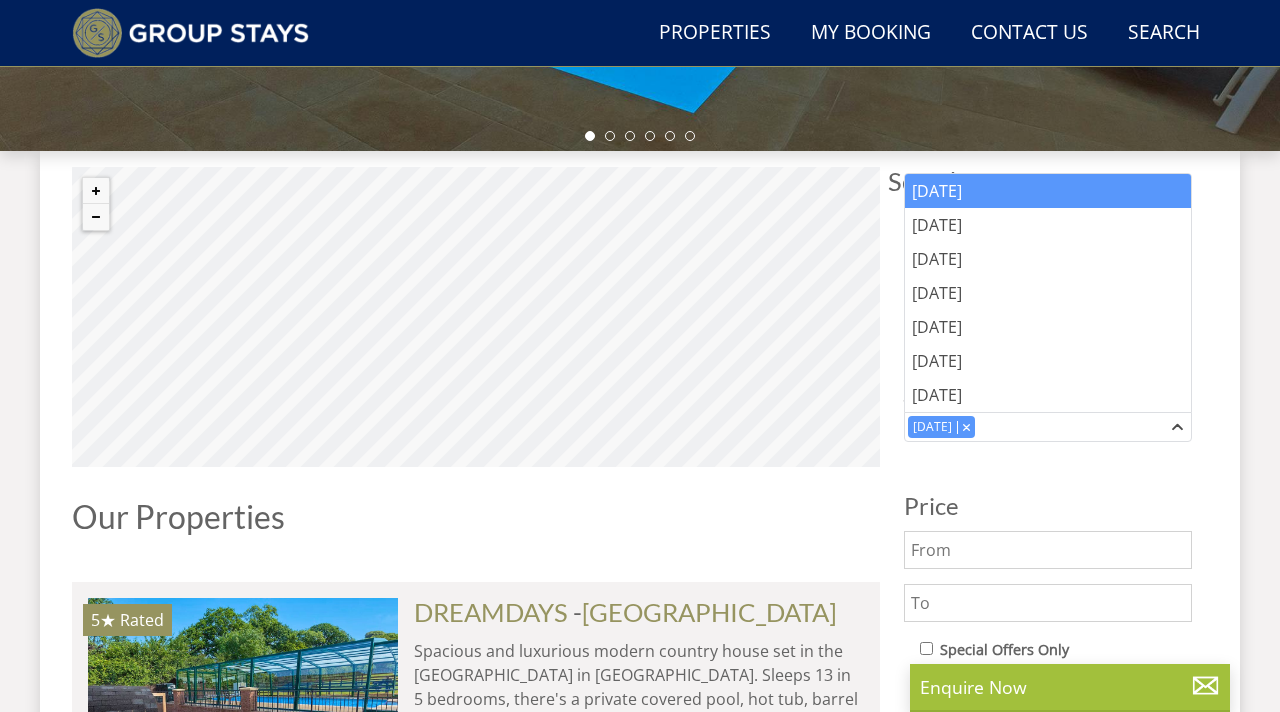 scroll, scrollTop: 698, scrollLeft: 0, axis: vertical 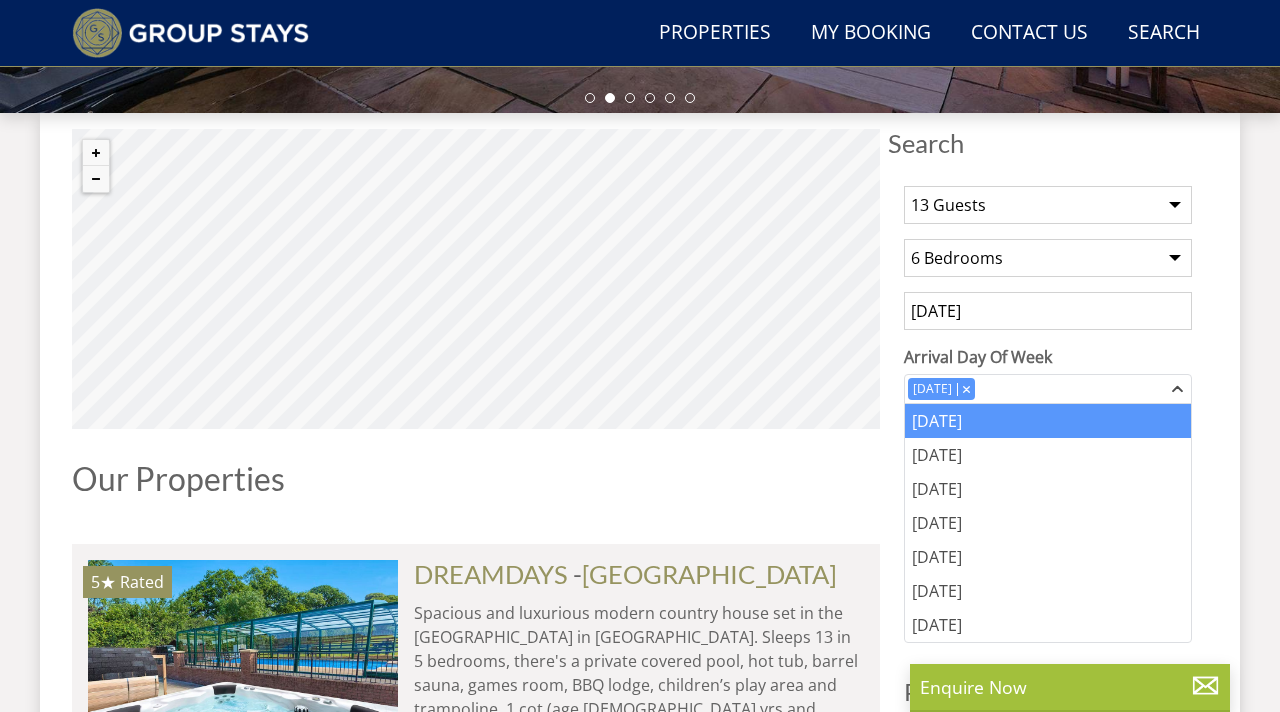 click on "© MapTiler   © OpenStreetMap contributors
Properties
Our Properties
5★
Rated
DREAMDAYS
Check Availability
More Info
-" at bounding box center [476, 6900] 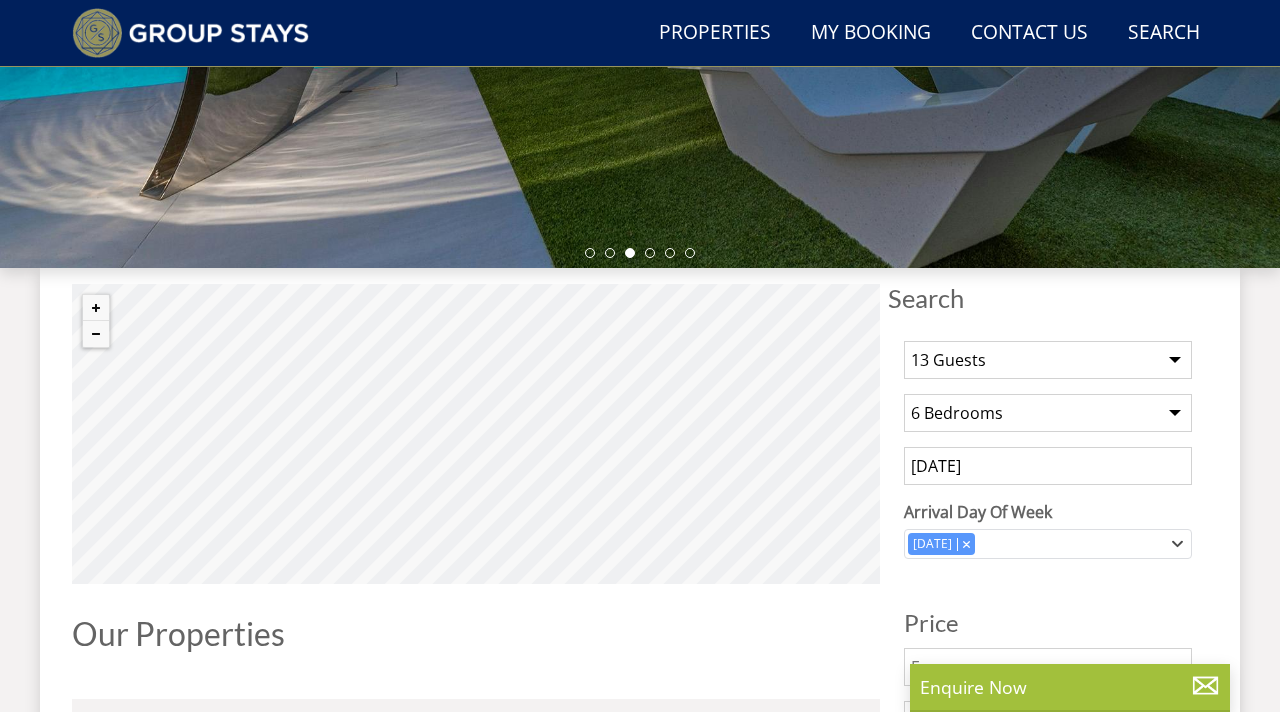 scroll, scrollTop: 541, scrollLeft: 0, axis: vertical 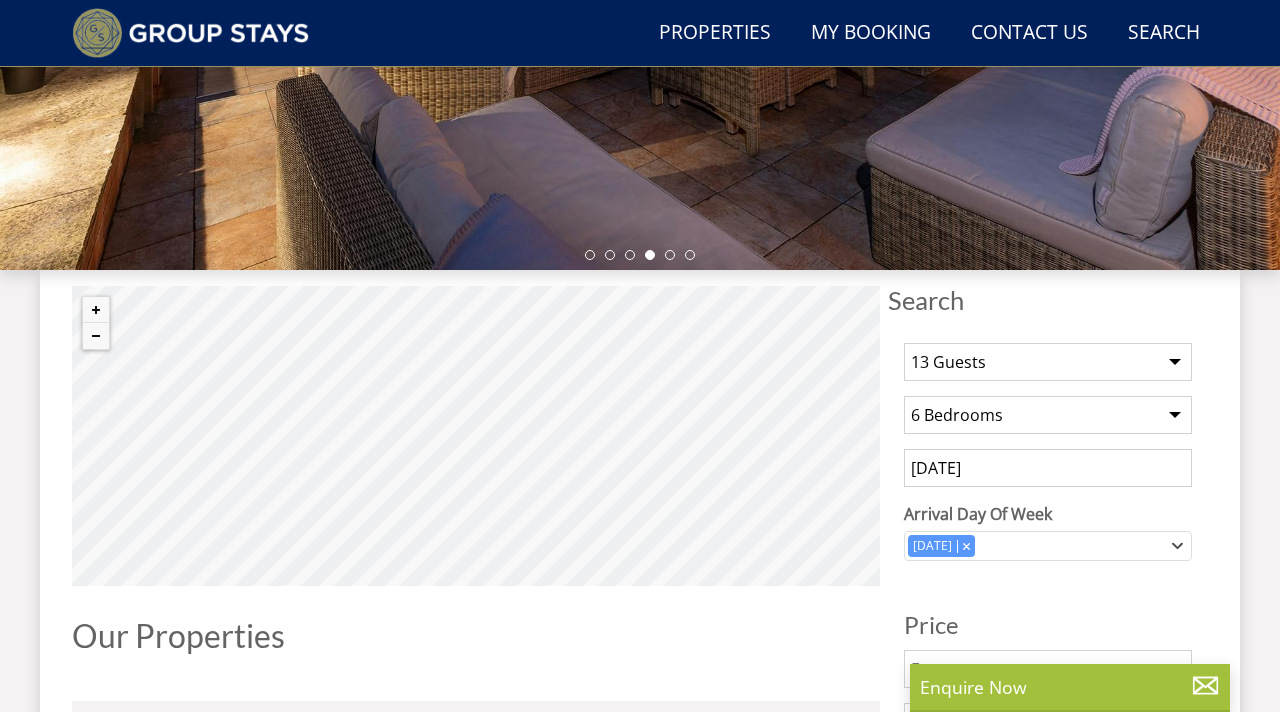 select on "13" 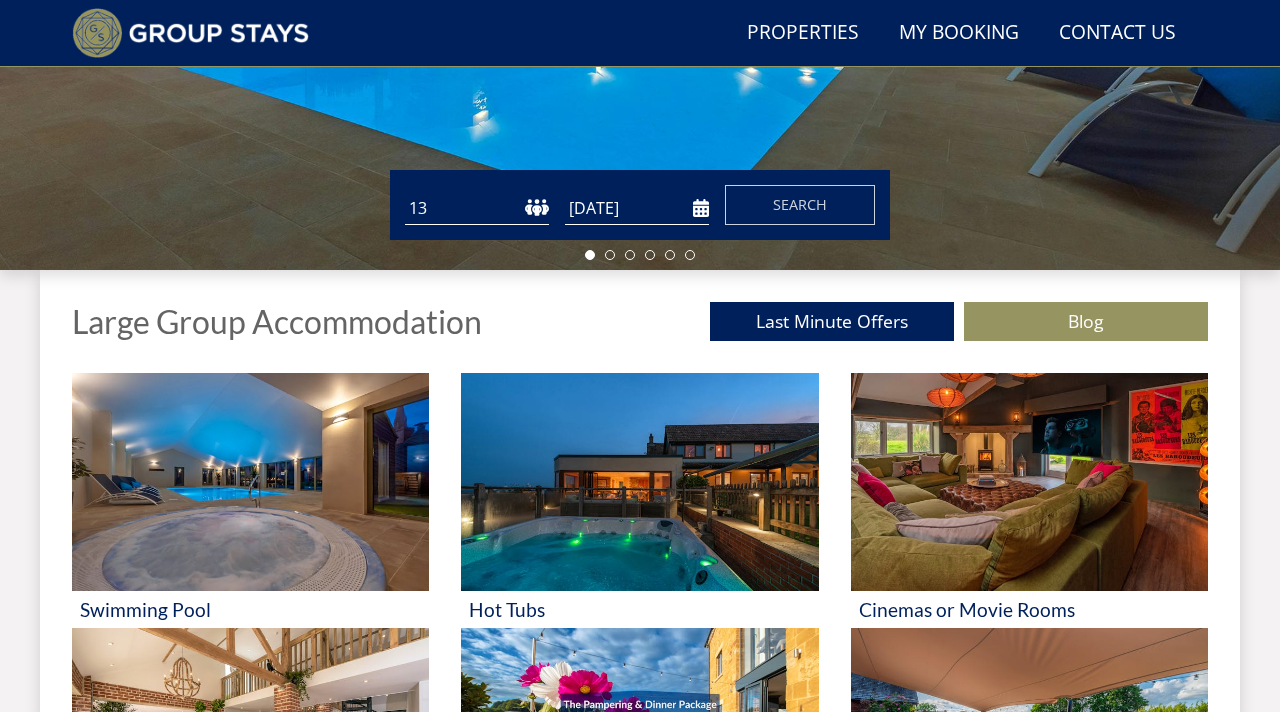 scroll, scrollTop: 243, scrollLeft: 0, axis: vertical 